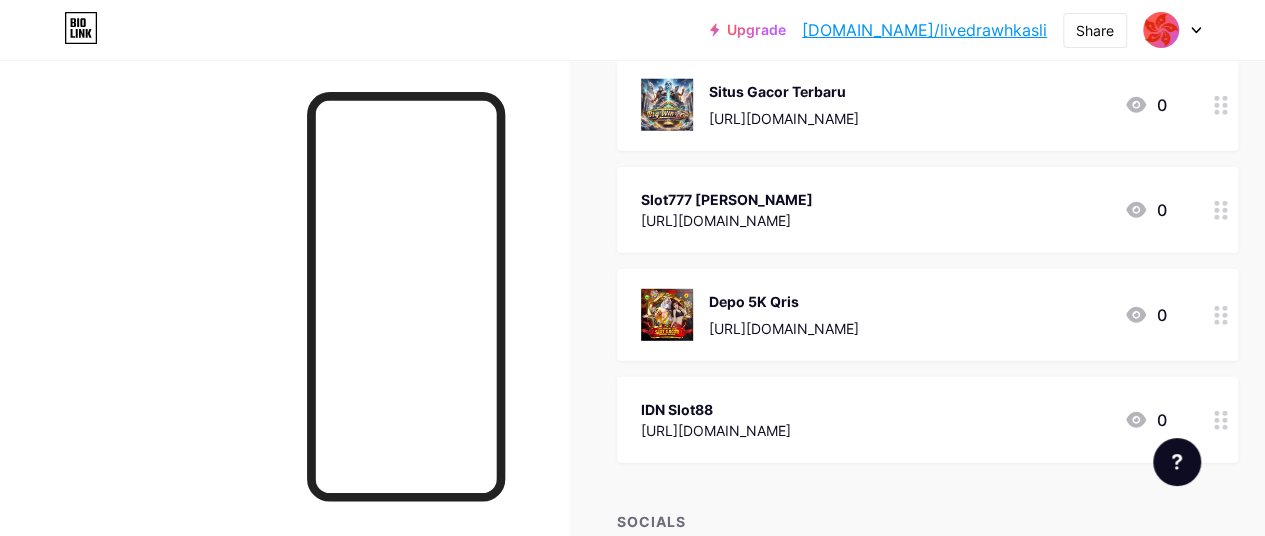 scroll, scrollTop: 2700, scrollLeft: 0, axis: vertical 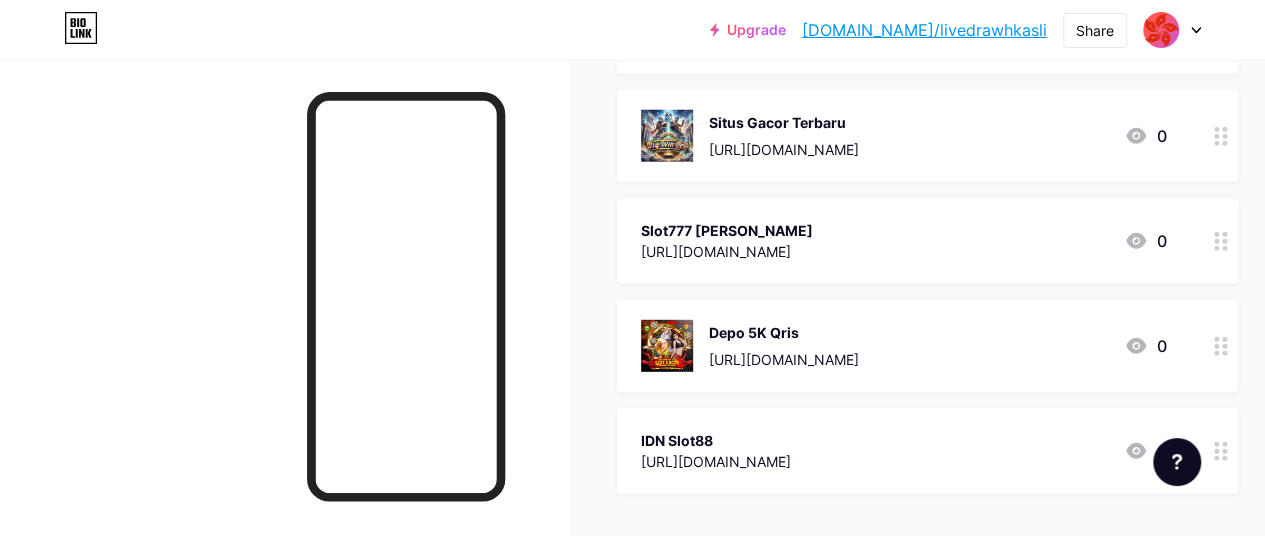click on "Slot777 [PERSON_NAME]
[URL][DOMAIN_NAME]
0" at bounding box center (903, 241) 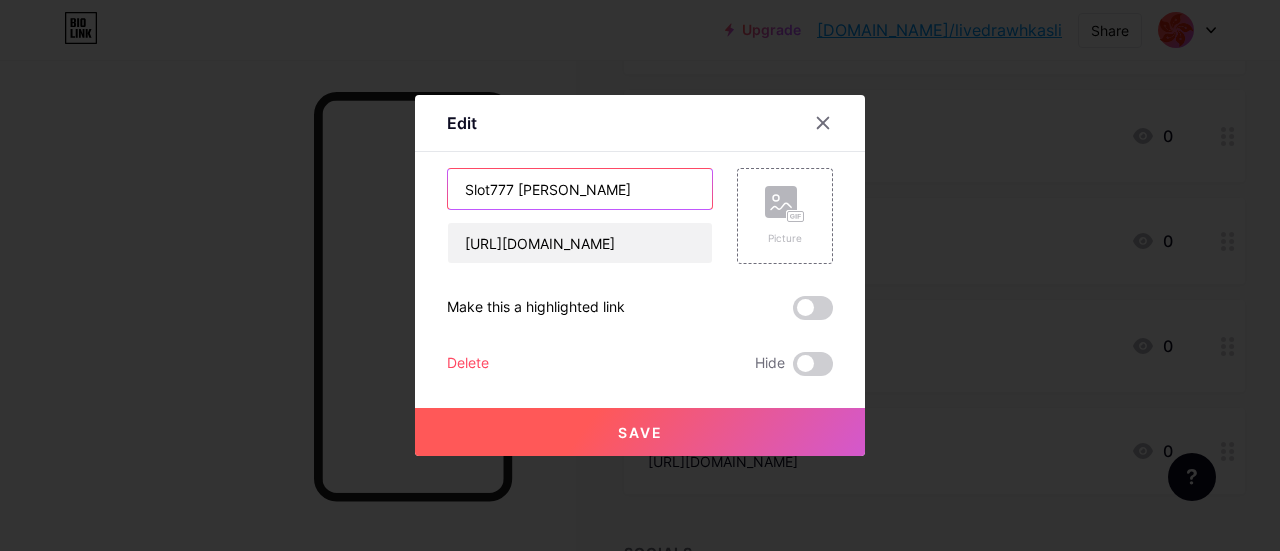 drag, startPoint x: 572, startPoint y: 192, endPoint x: 426, endPoint y: 192, distance: 146 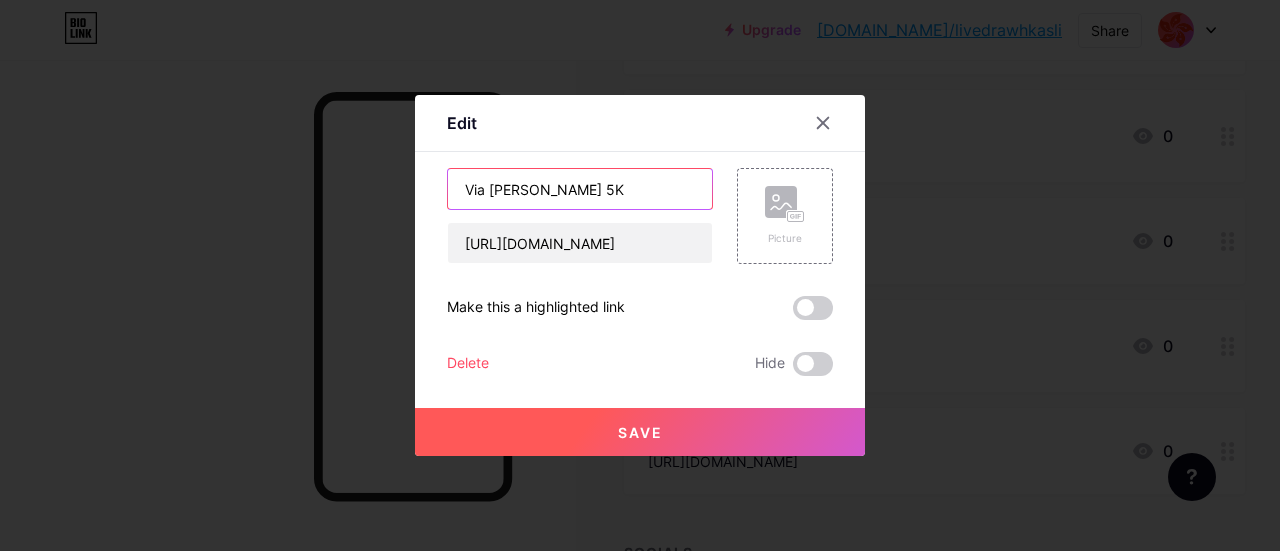 type on "Via [PERSON_NAME] 5K" 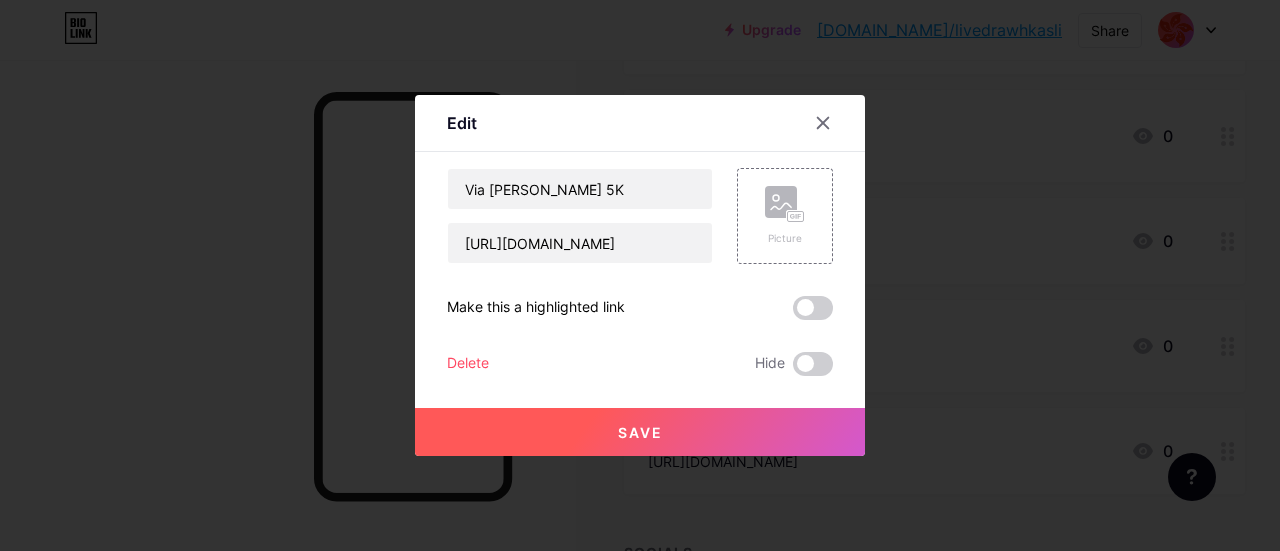 click on "Save" at bounding box center (640, 432) 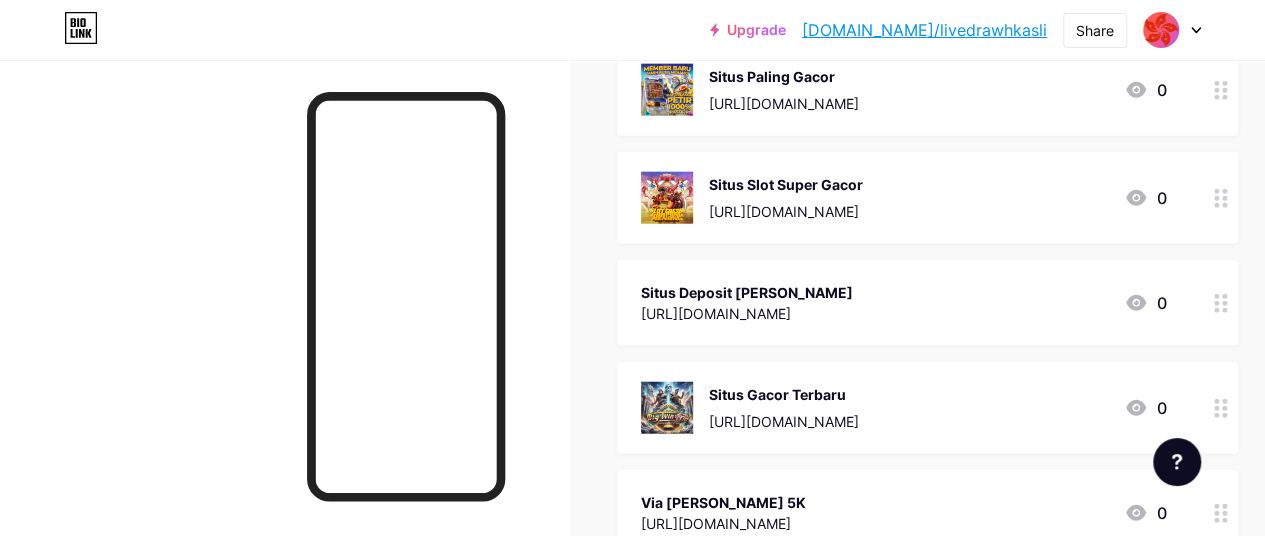 scroll, scrollTop: 2400, scrollLeft: 0, axis: vertical 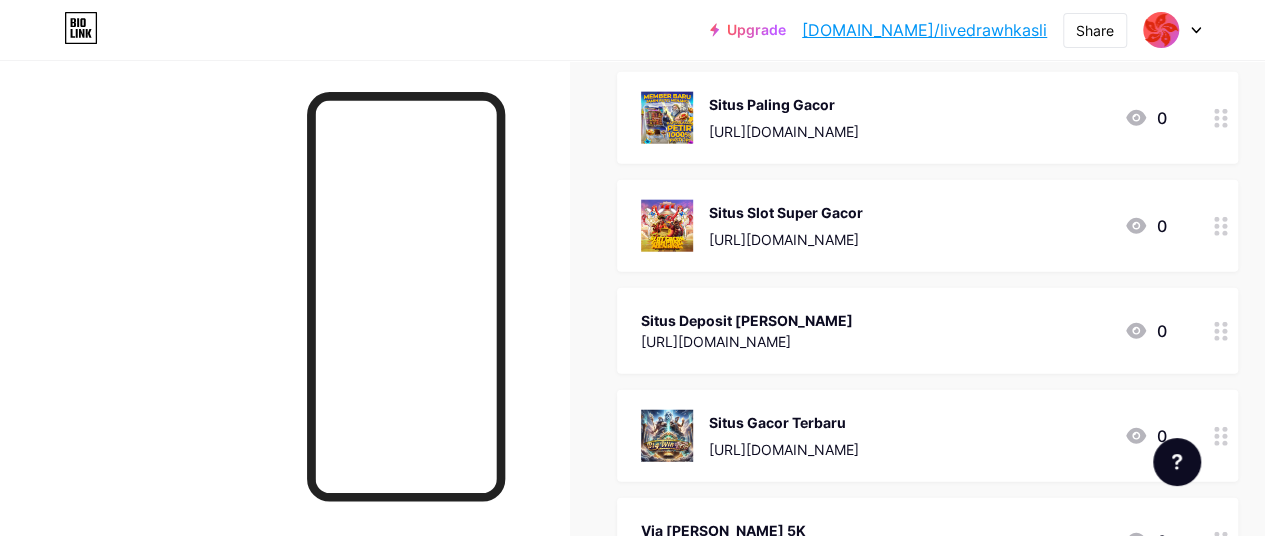 click on "Situs Slot Super Gacor" at bounding box center [786, 212] 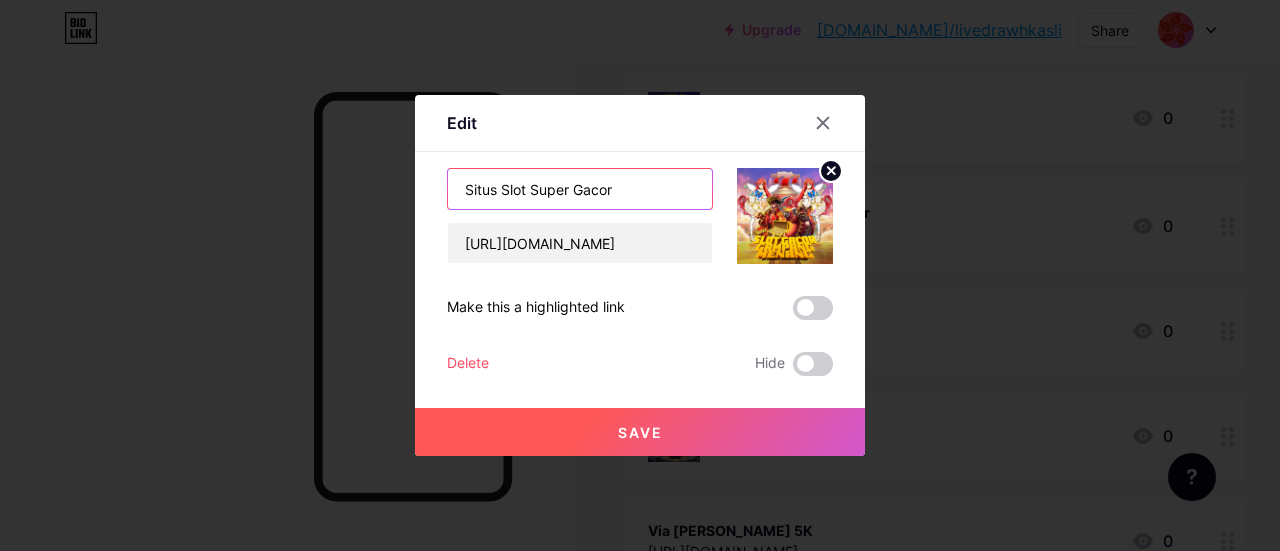 drag, startPoint x: 624, startPoint y: 193, endPoint x: 496, endPoint y: 192, distance: 128.0039 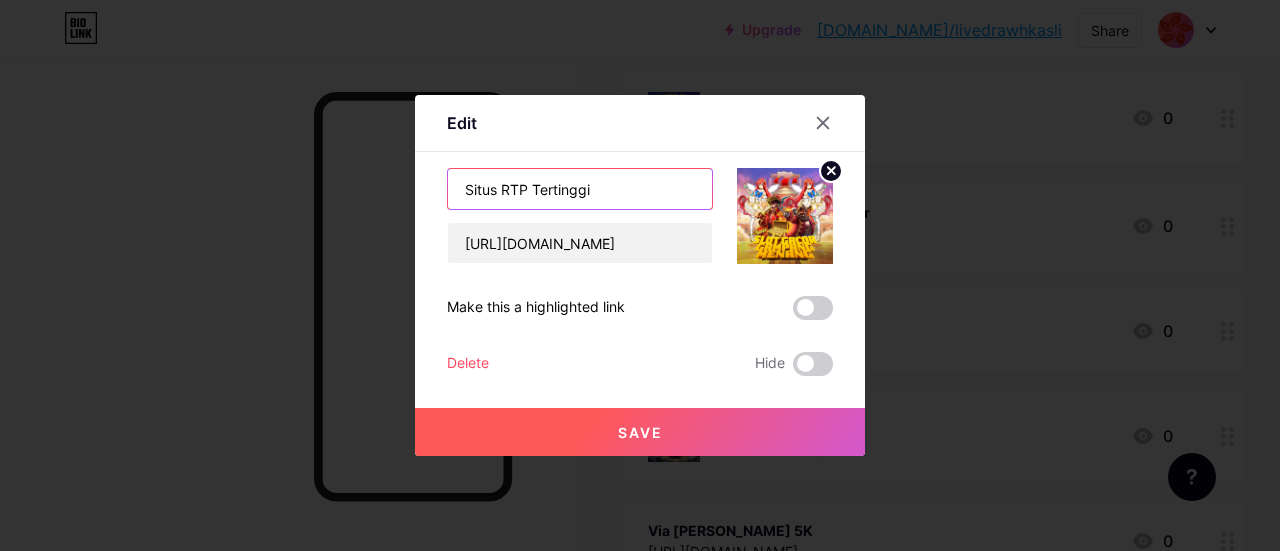 type on "Situs RTP Tertinggi" 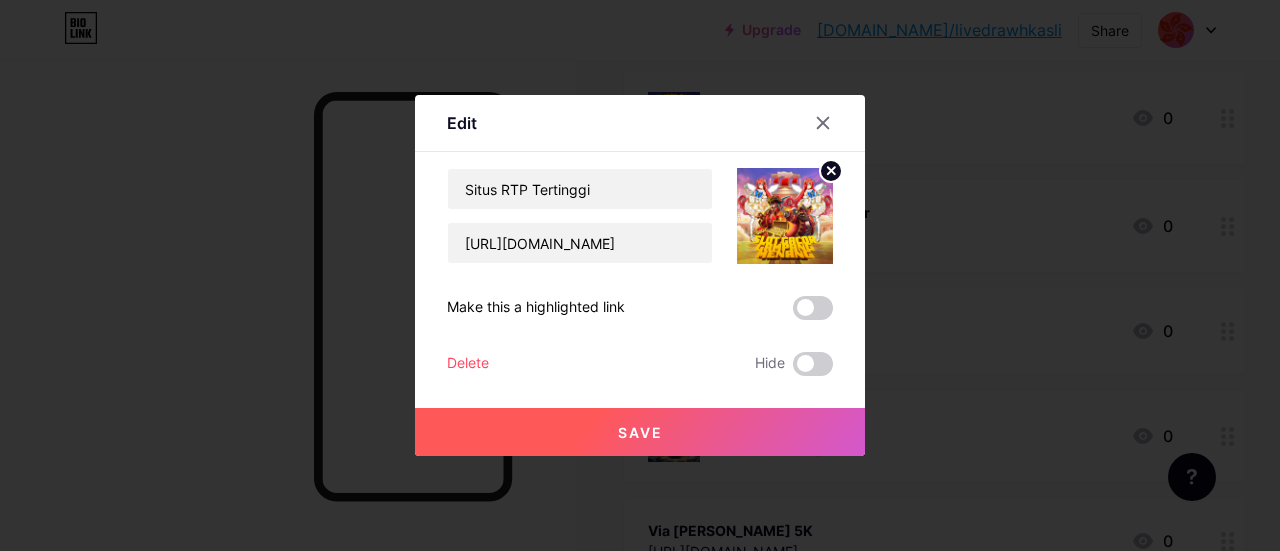 click on "Save" at bounding box center (640, 432) 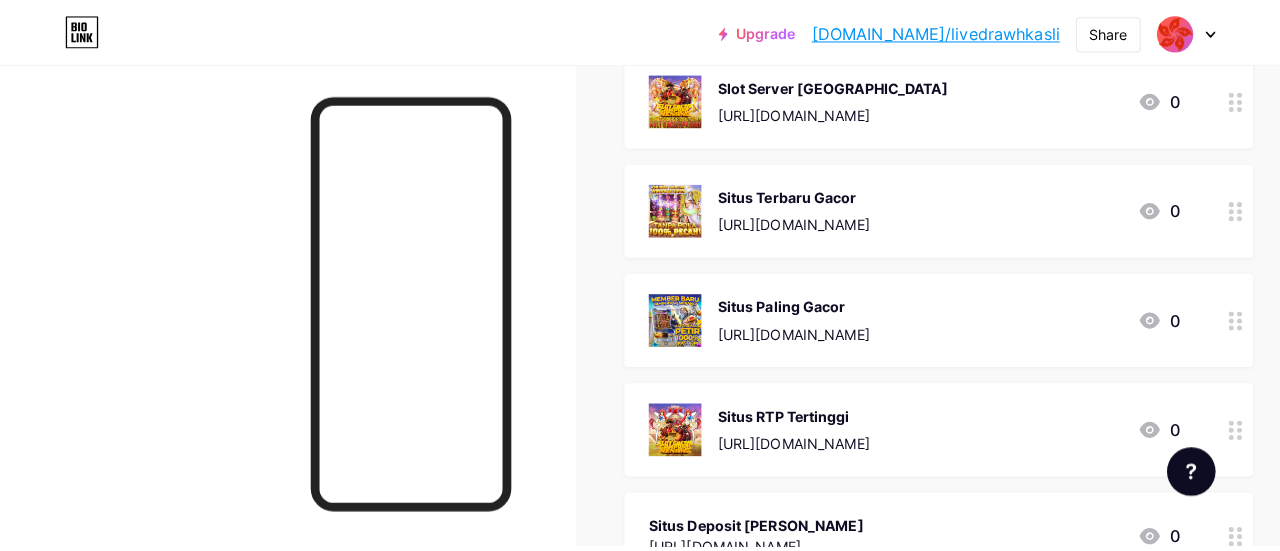 scroll, scrollTop: 2200, scrollLeft: 0, axis: vertical 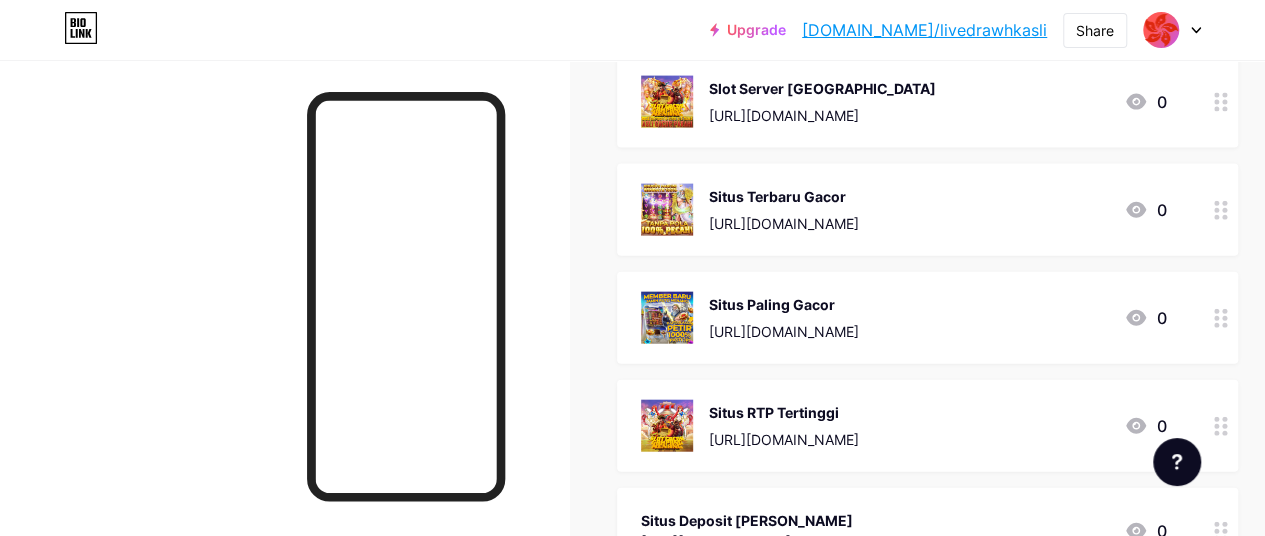 click on "[URL][DOMAIN_NAME]" at bounding box center (784, 223) 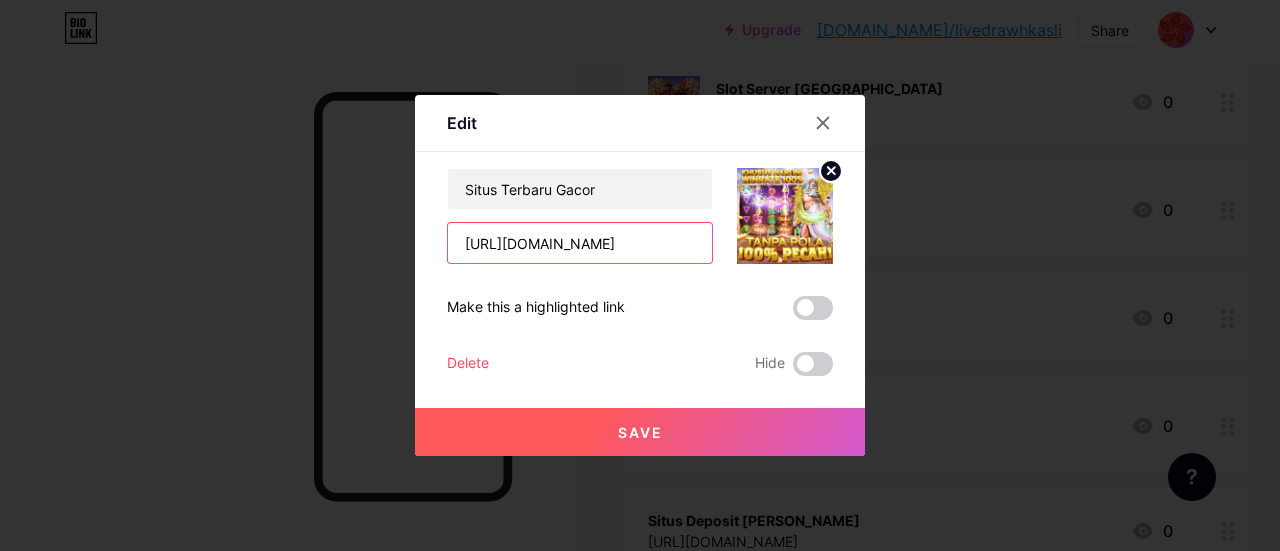 click on "[URL][DOMAIN_NAME]" at bounding box center [580, 243] 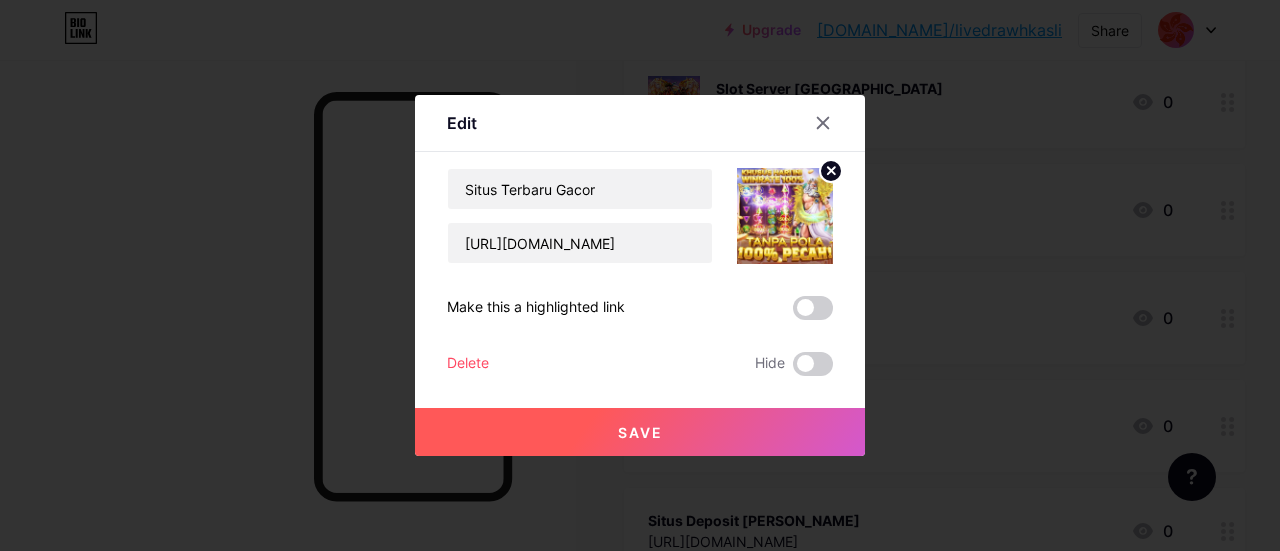 click on "Save" at bounding box center (640, 432) 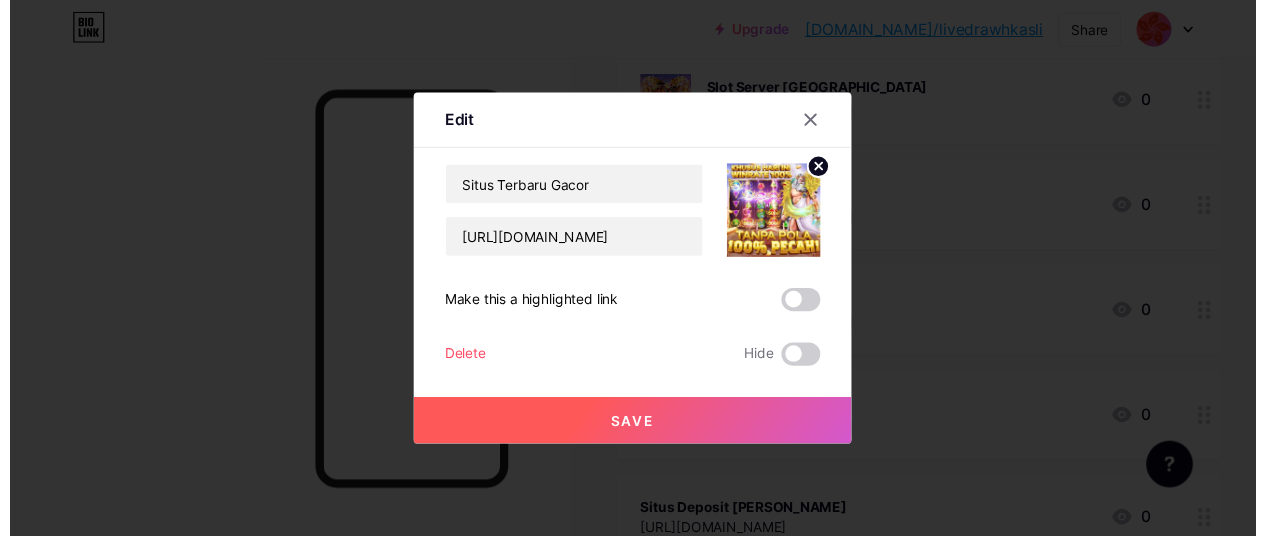 scroll, scrollTop: 0, scrollLeft: 0, axis: both 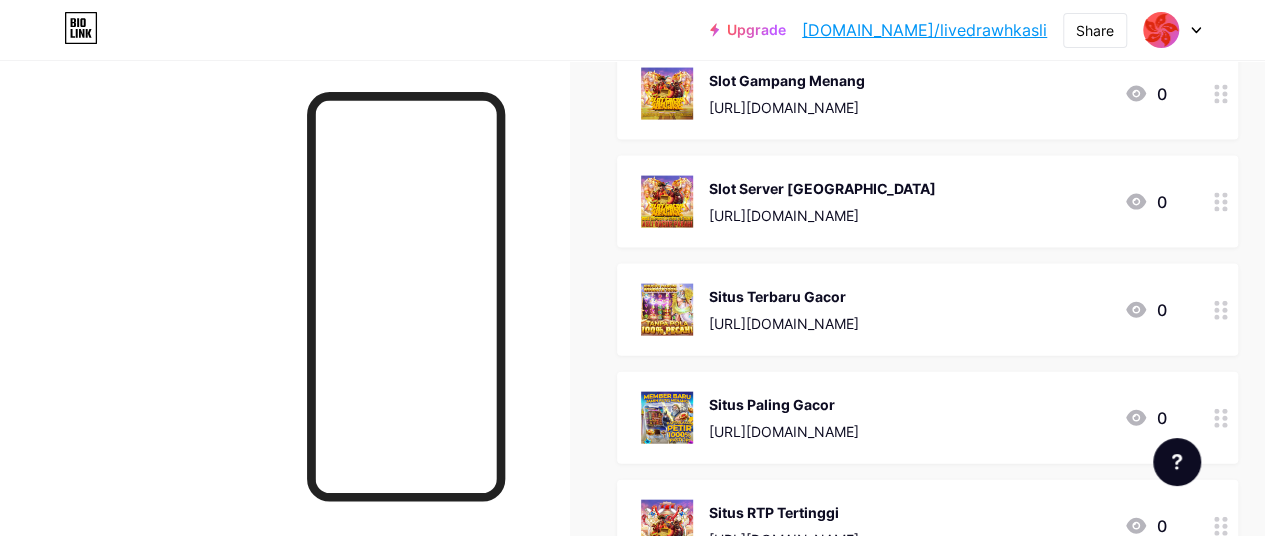 click on "Slot Server [GEOGRAPHIC_DATA]" at bounding box center [822, 188] 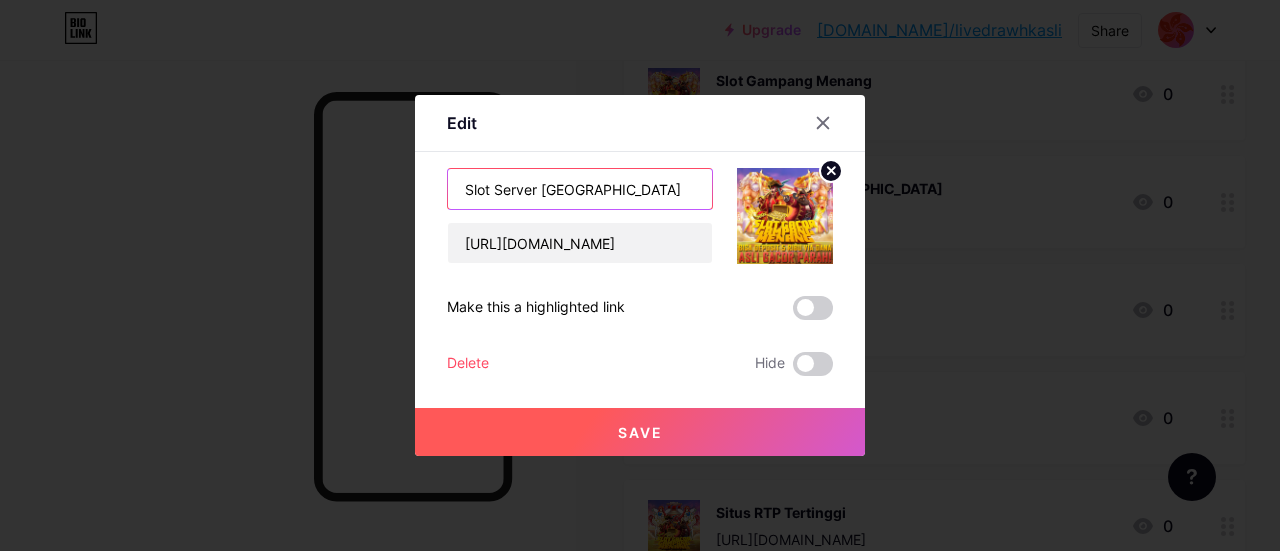 drag, startPoint x: 535, startPoint y: 188, endPoint x: 685, endPoint y: 191, distance: 150.03 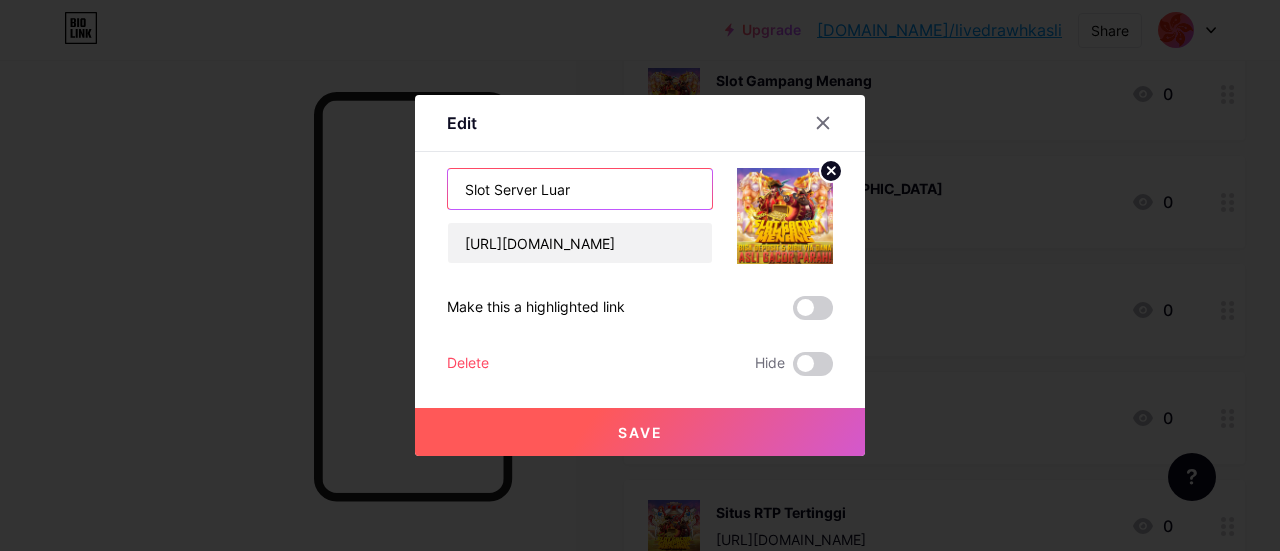 type on "Slot Server Luar" 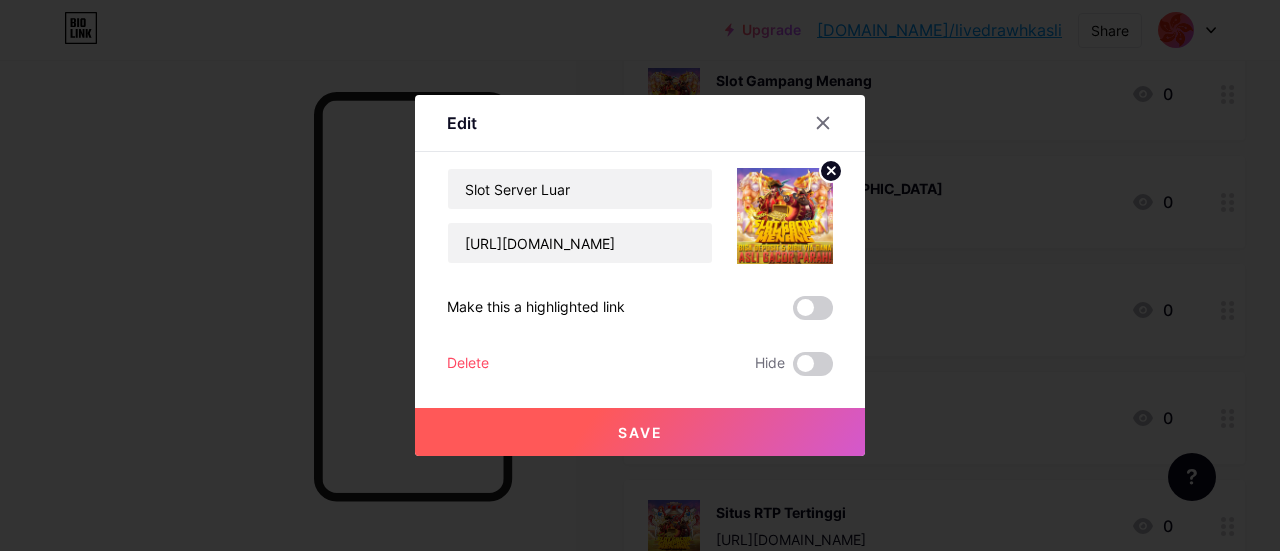 click on "Save" at bounding box center (640, 432) 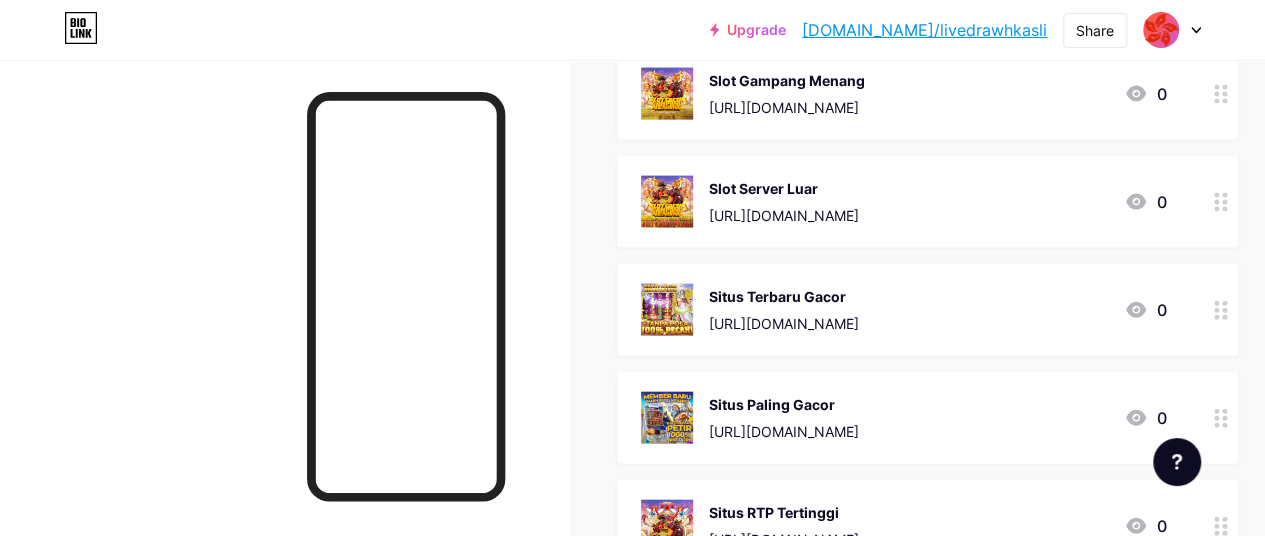 click on "Slot Server Luar" at bounding box center [784, 188] 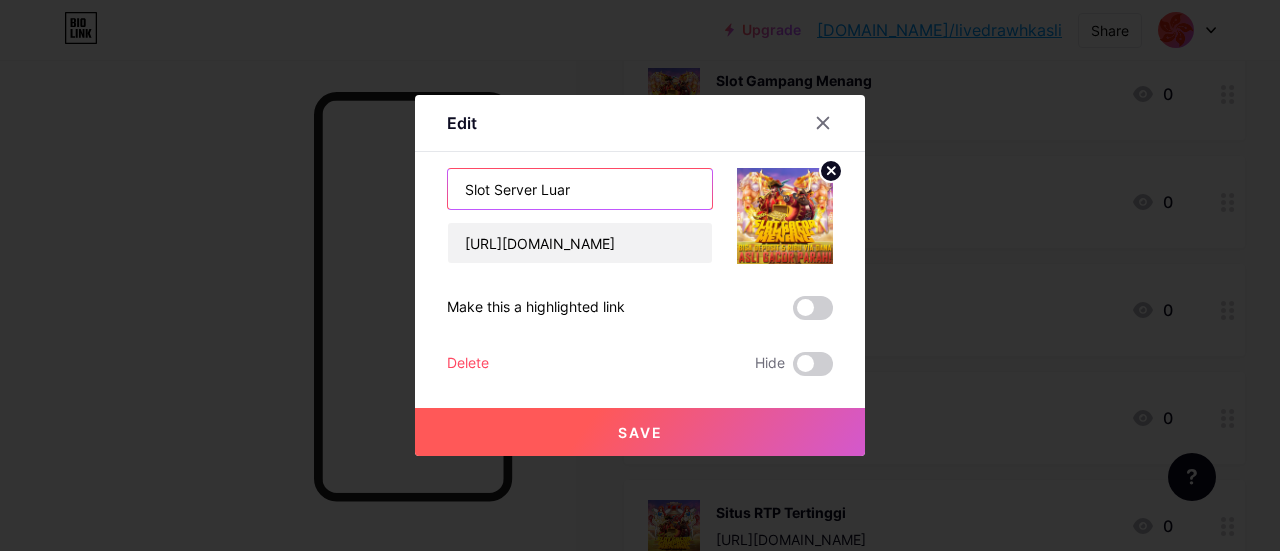 drag, startPoint x: 482, startPoint y: 192, endPoint x: 406, endPoint y: 191, distance: 76.00658 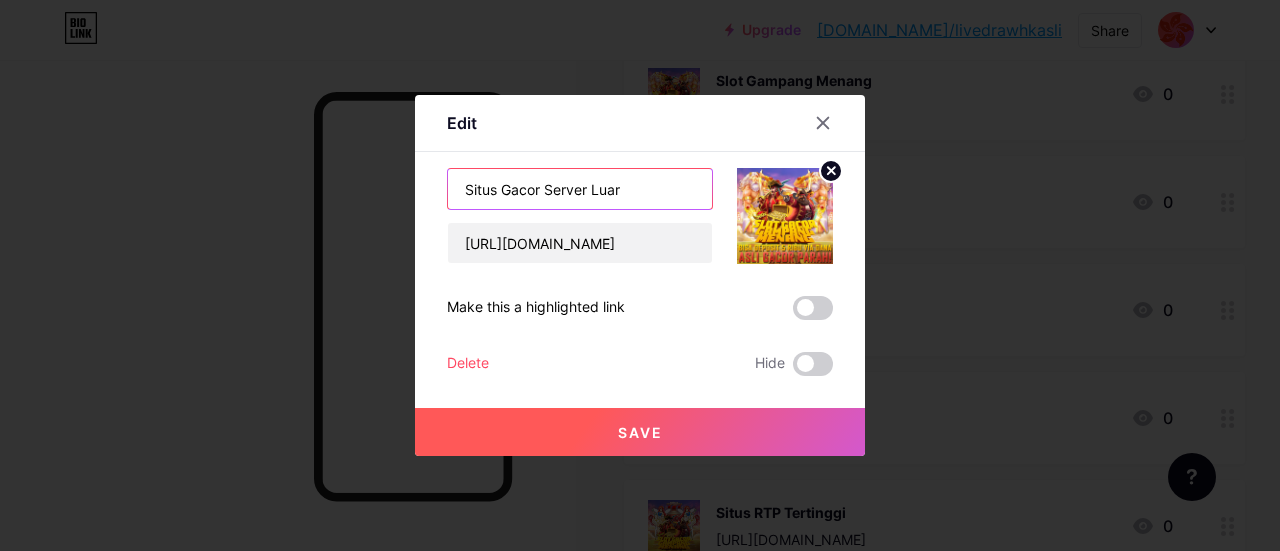 type on "Situs Gacor Server Luar" 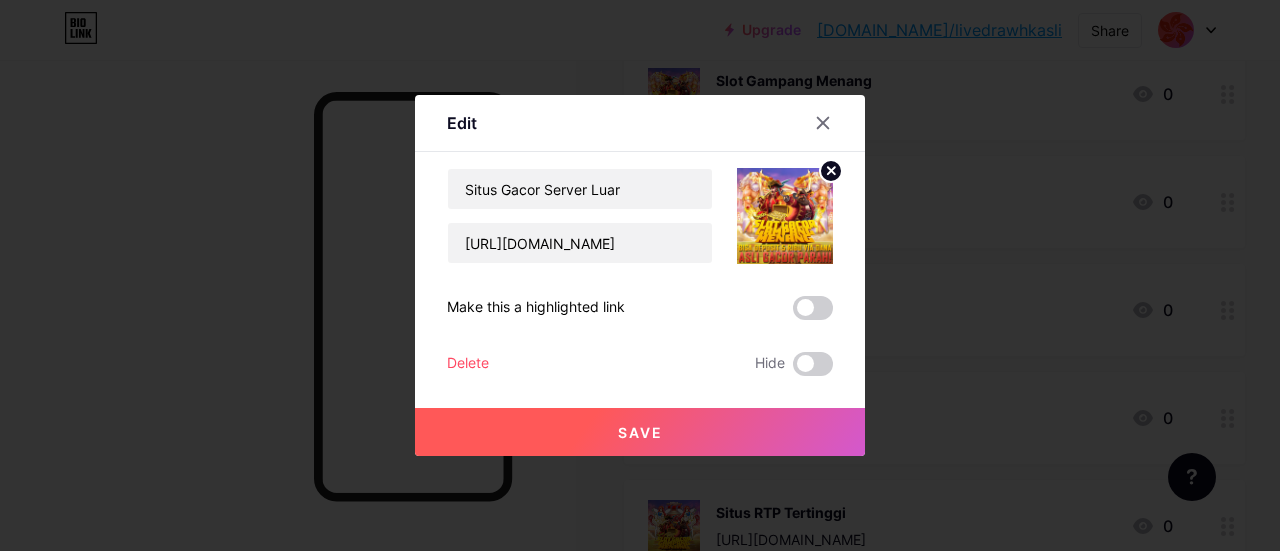 click on "Save" at bounding box center (640, 432) 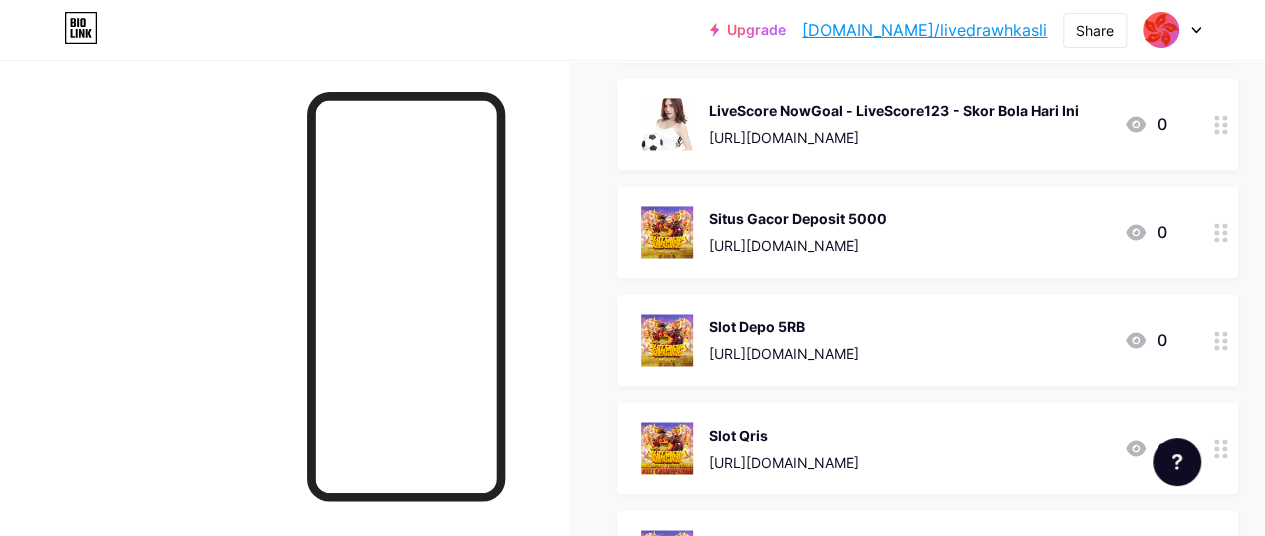 scroll, scrollTop: 1500, scrollLeft: 0, axis: vertical 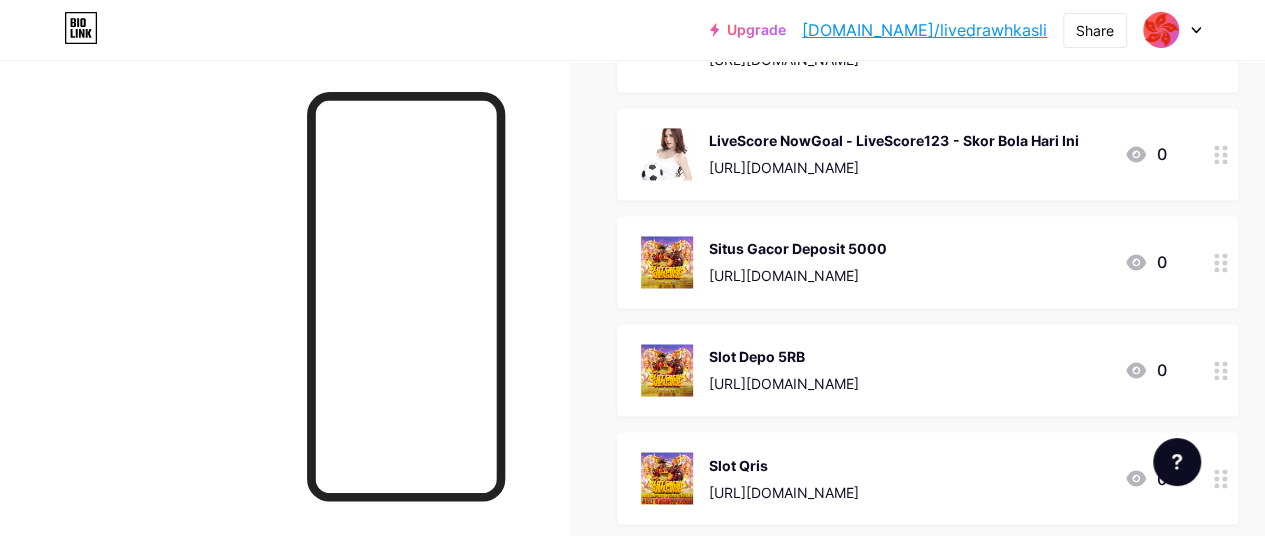 click on "Situs Gacor Deposit 5000" at bounding box center (798, 248) 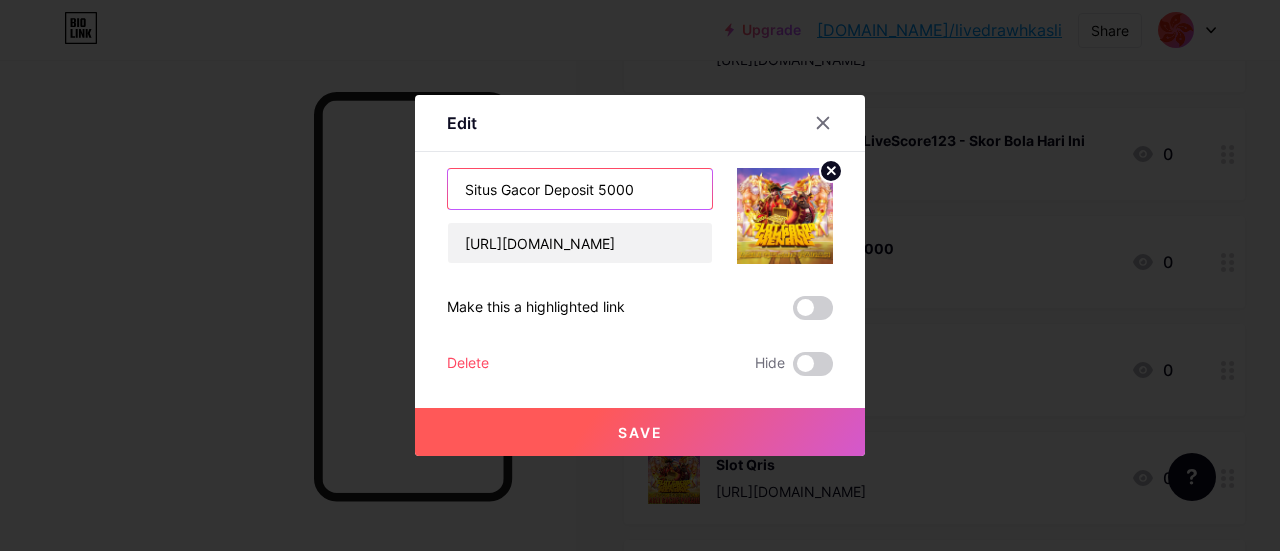 drag, startPoint x: 587, startPoint y: 192, endPoint x: 404, endPoint y: 192, distance: 183 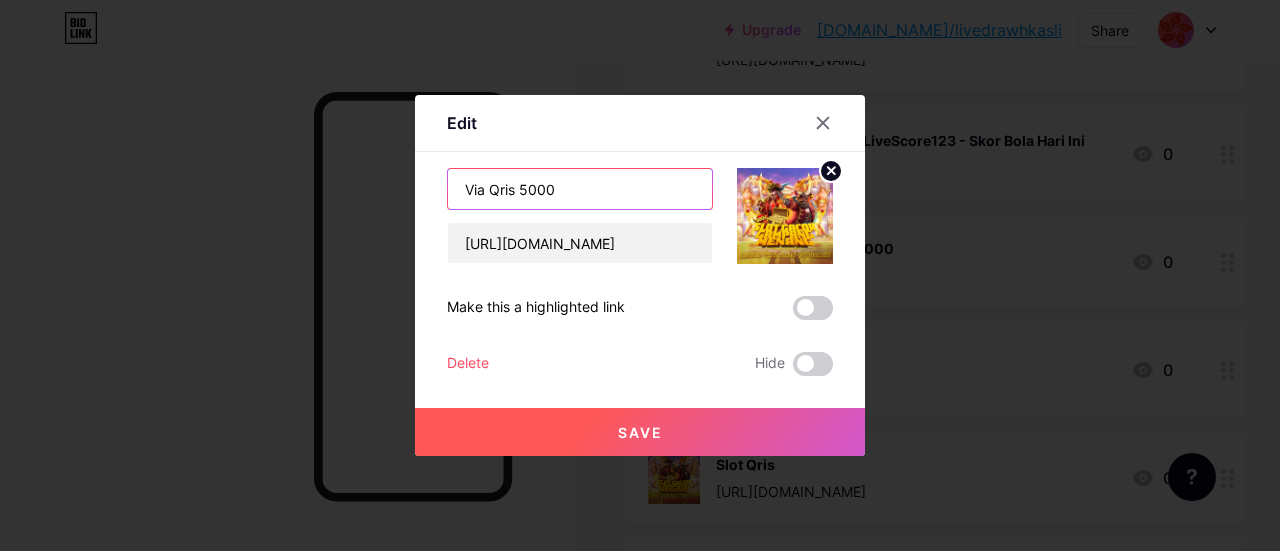 type on "Via Qris 5000" 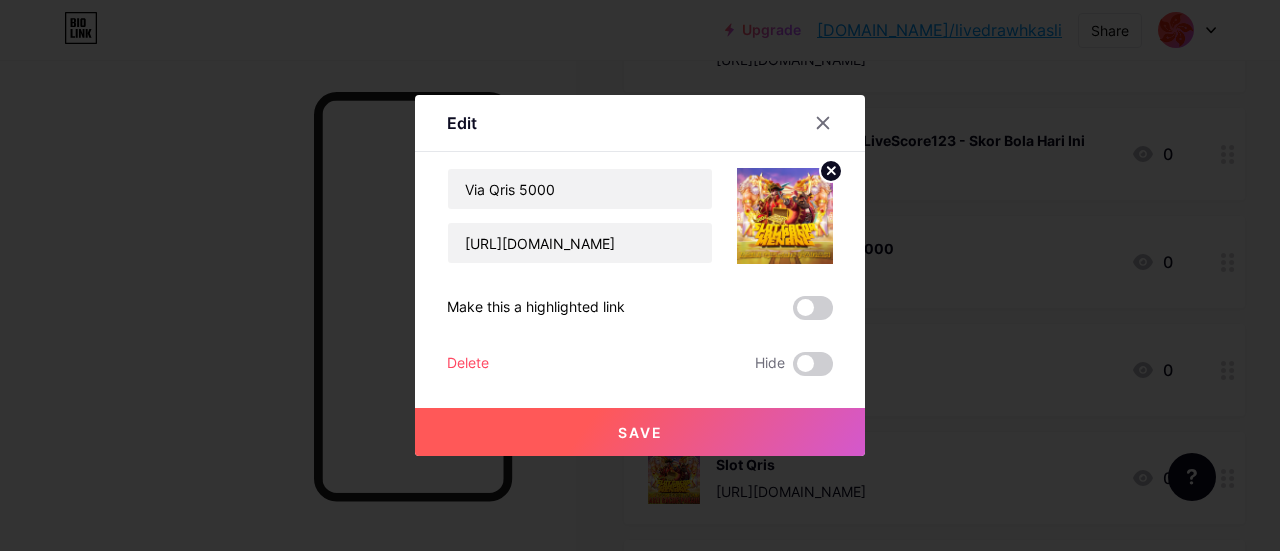 click on "Save" at bounding box center (640, 432) 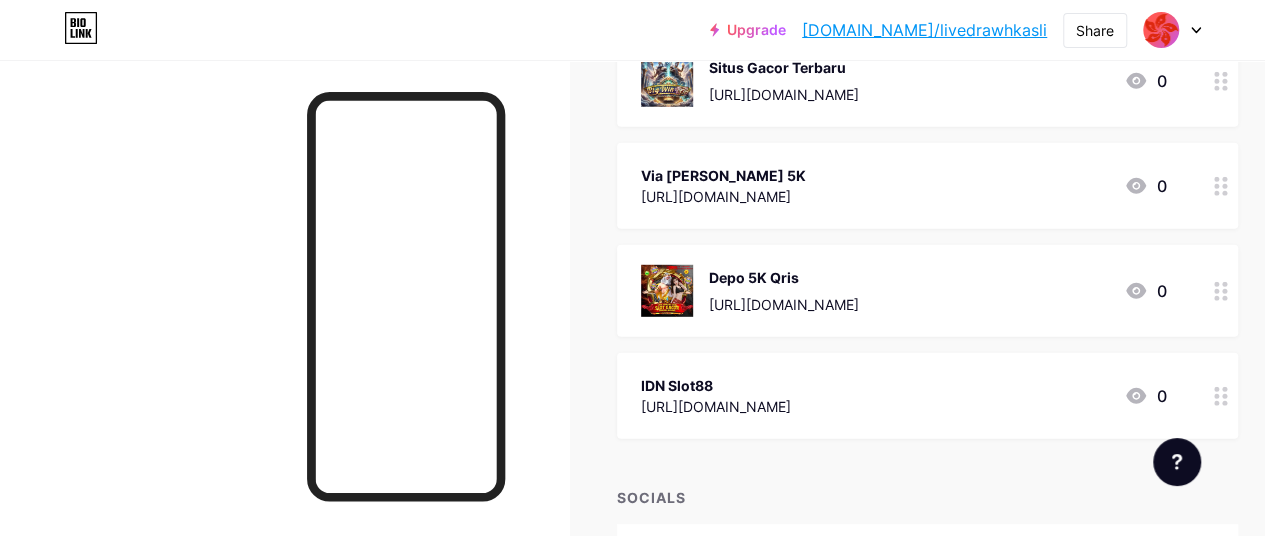scroll, scrollTop: 2575, scrollLeft: 0, axis: vertical 